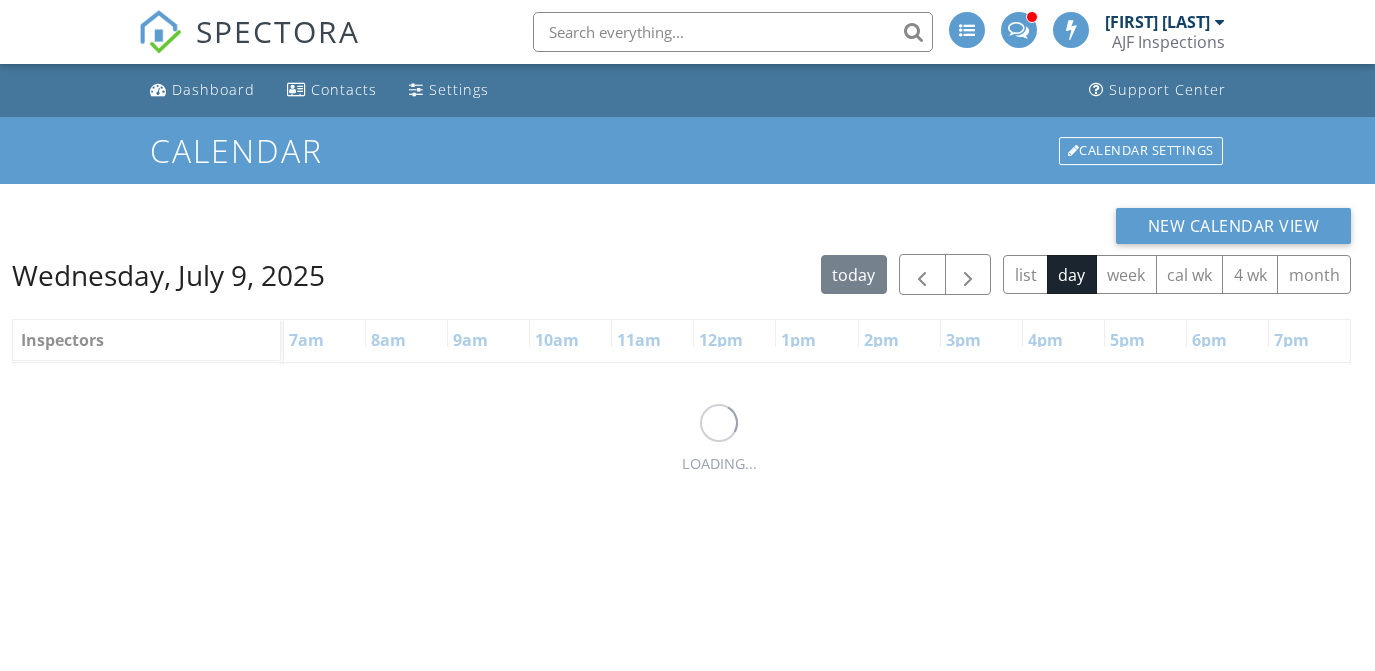 scroll, scrollTop: 0, scrollLeft: 0, axis: both 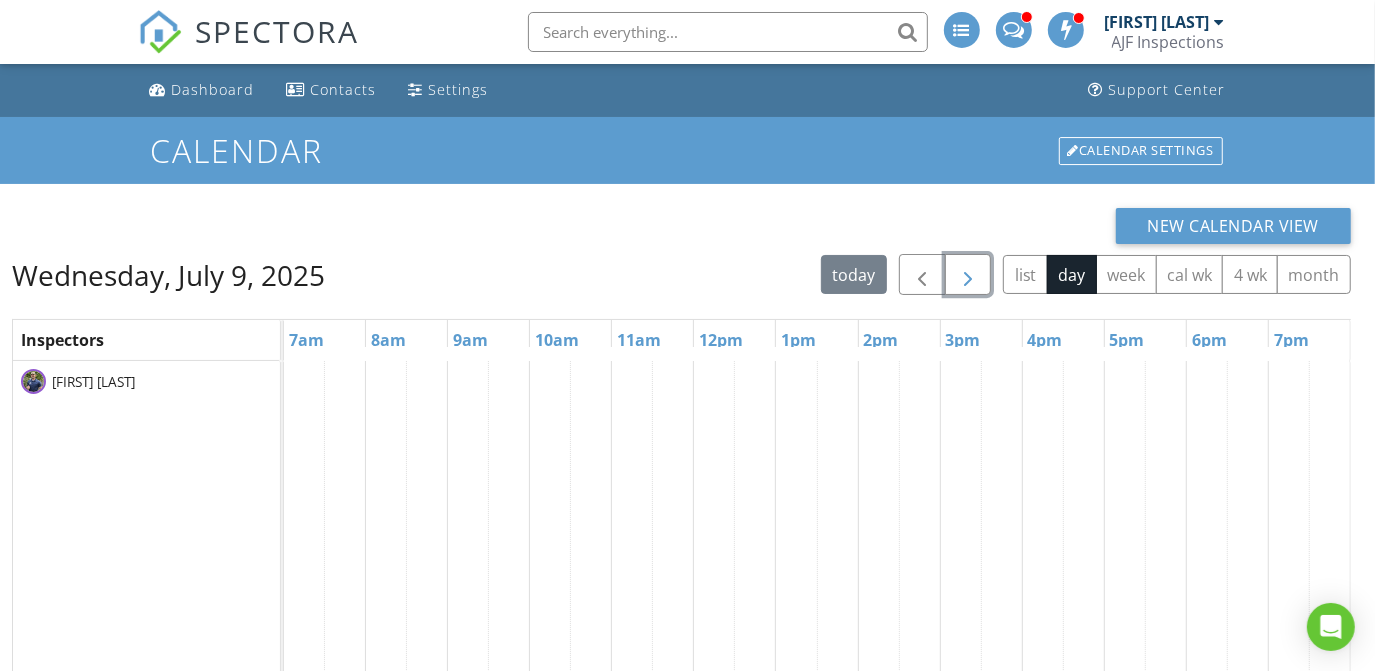 click at bounding box center [968, 275] 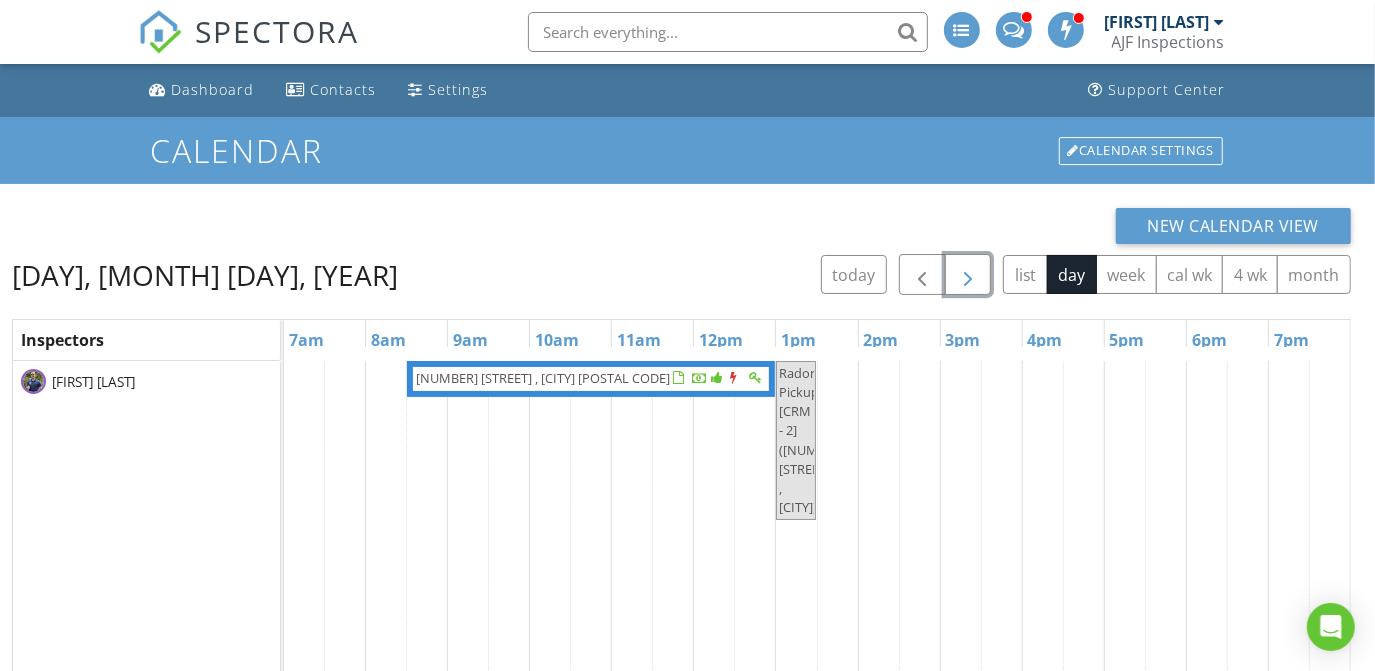 click at bounding box center [968, 275] 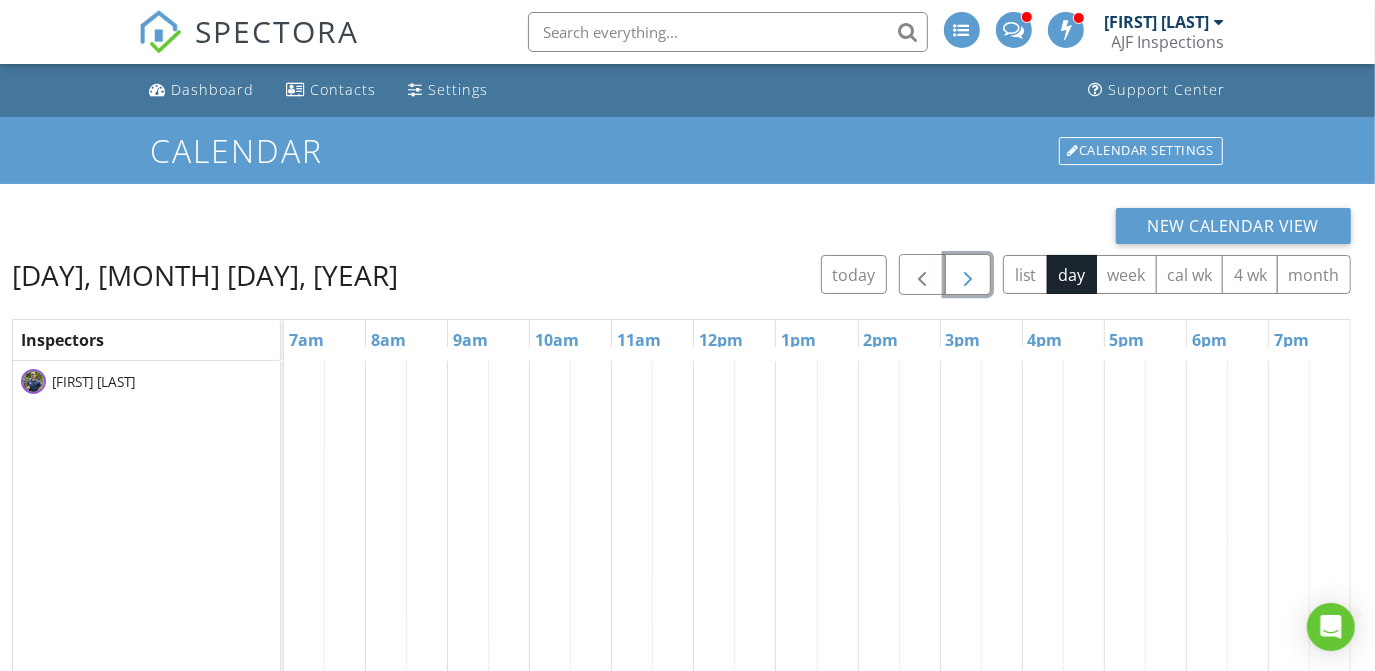 scroll, scrollTop: 0, scrollLeft: 0, axis: both 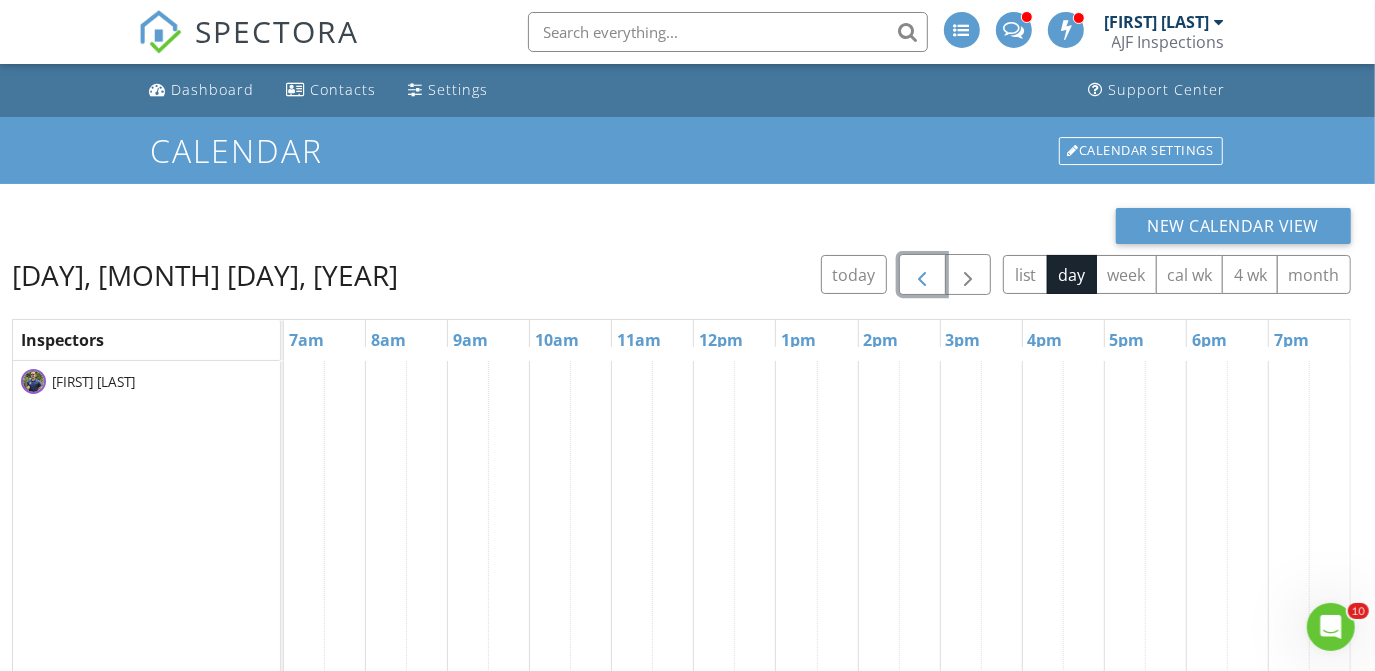 click at bounding box center [922, 275] 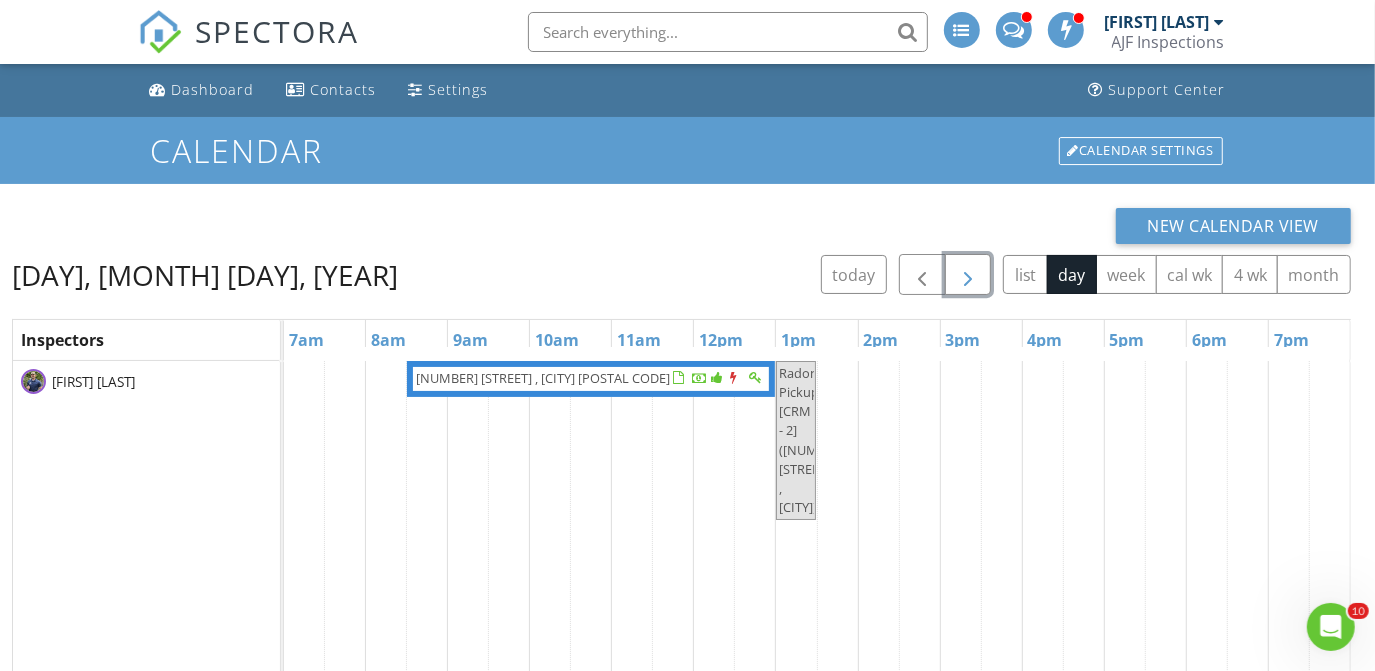 click at bounding box center [968, 275] 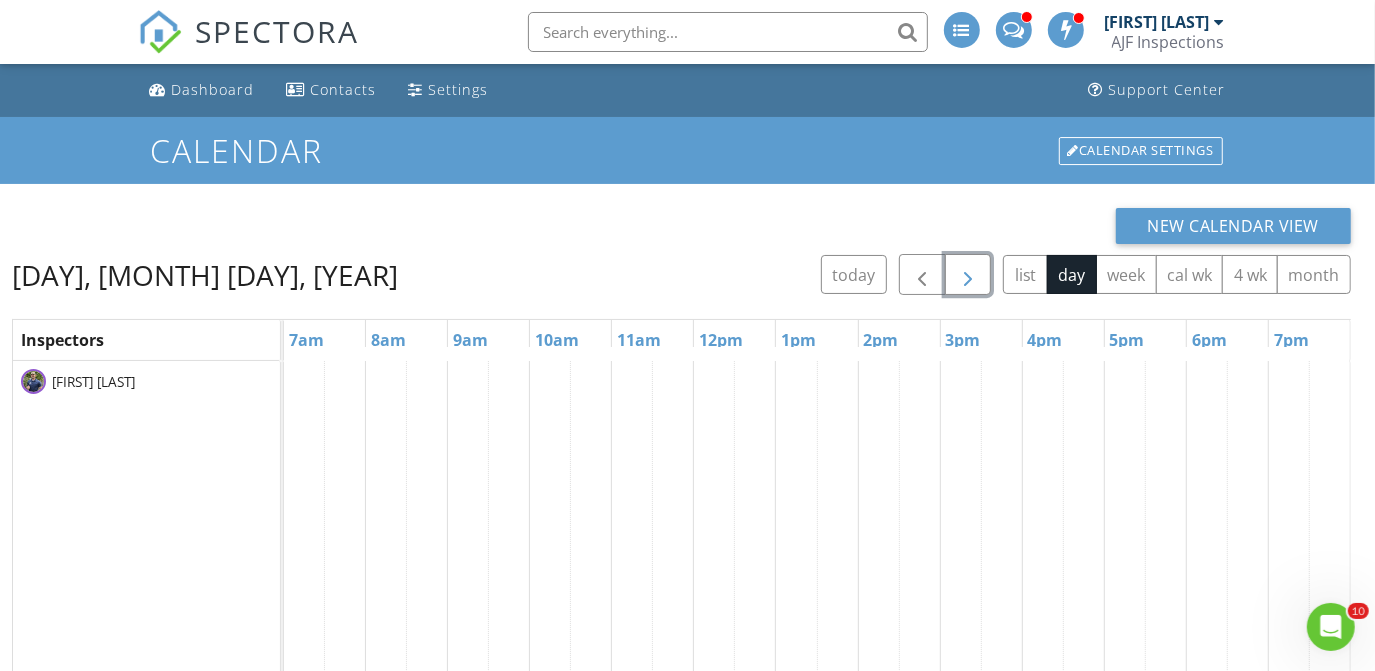 click at bounding box center [968, 275] 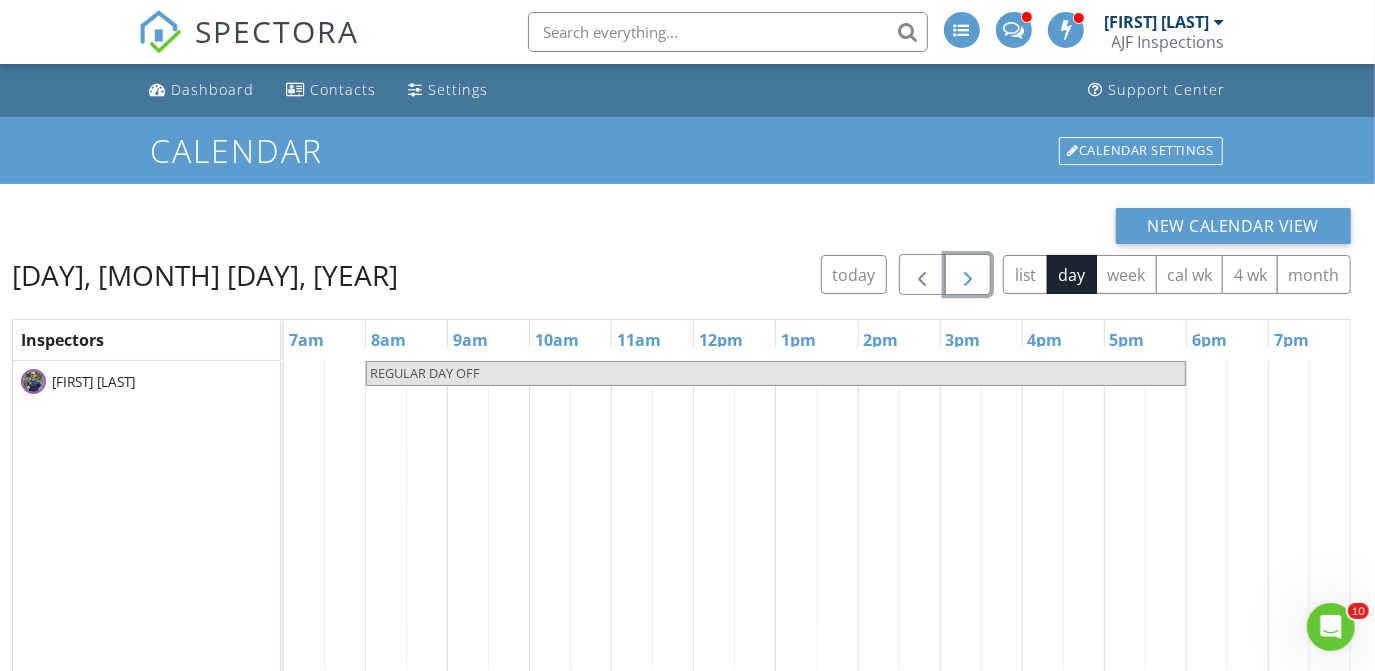 click at bounding box center (968, 275) 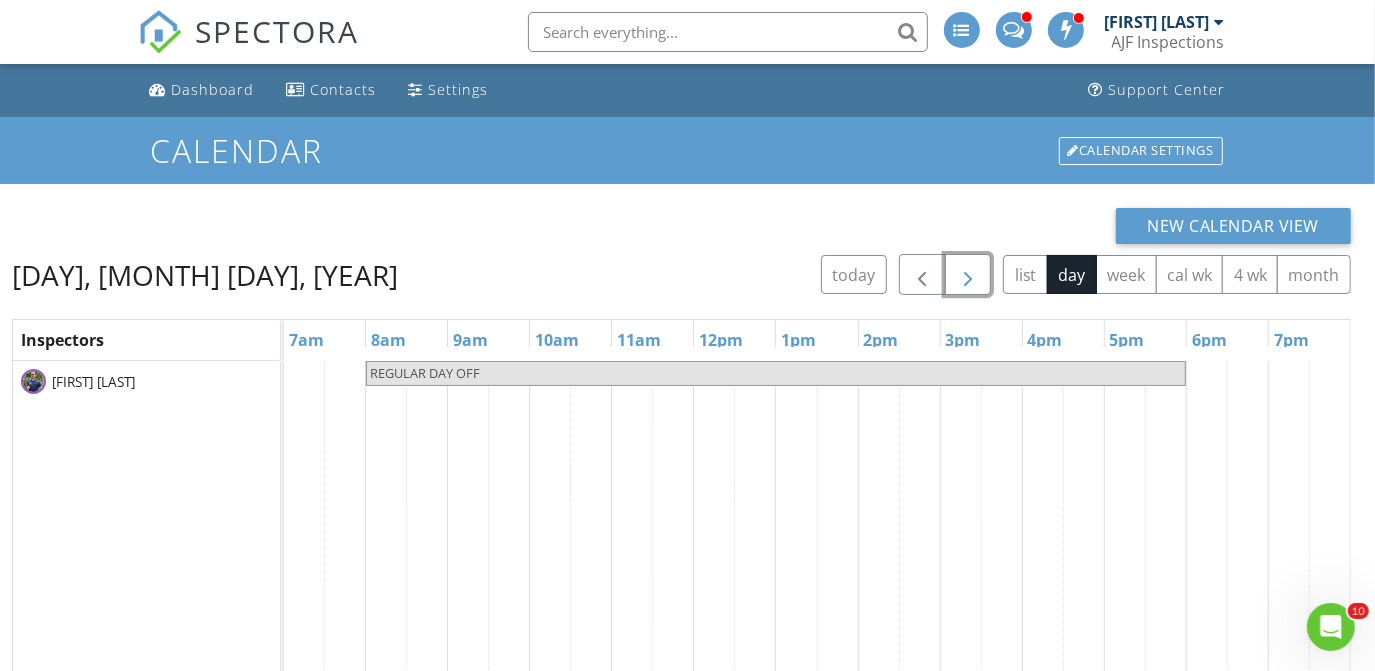 click at bounding box center [968, 275] 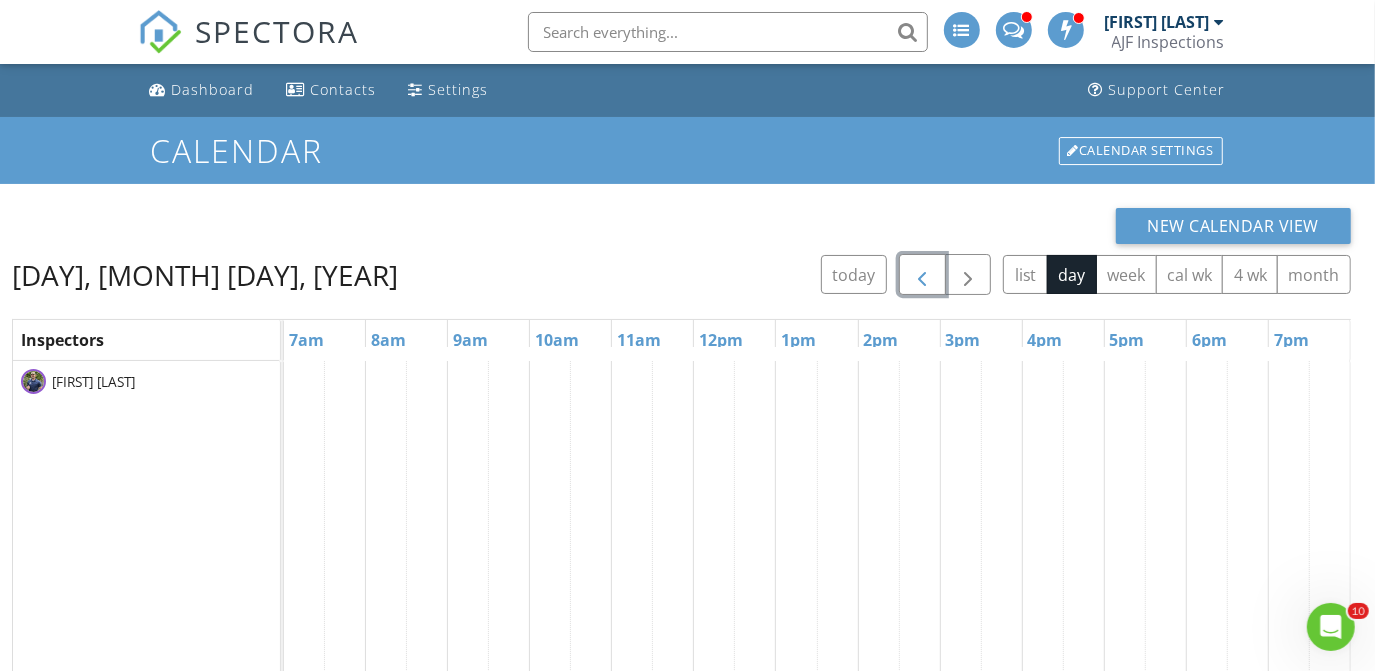 click at bounding box center [922, 274] 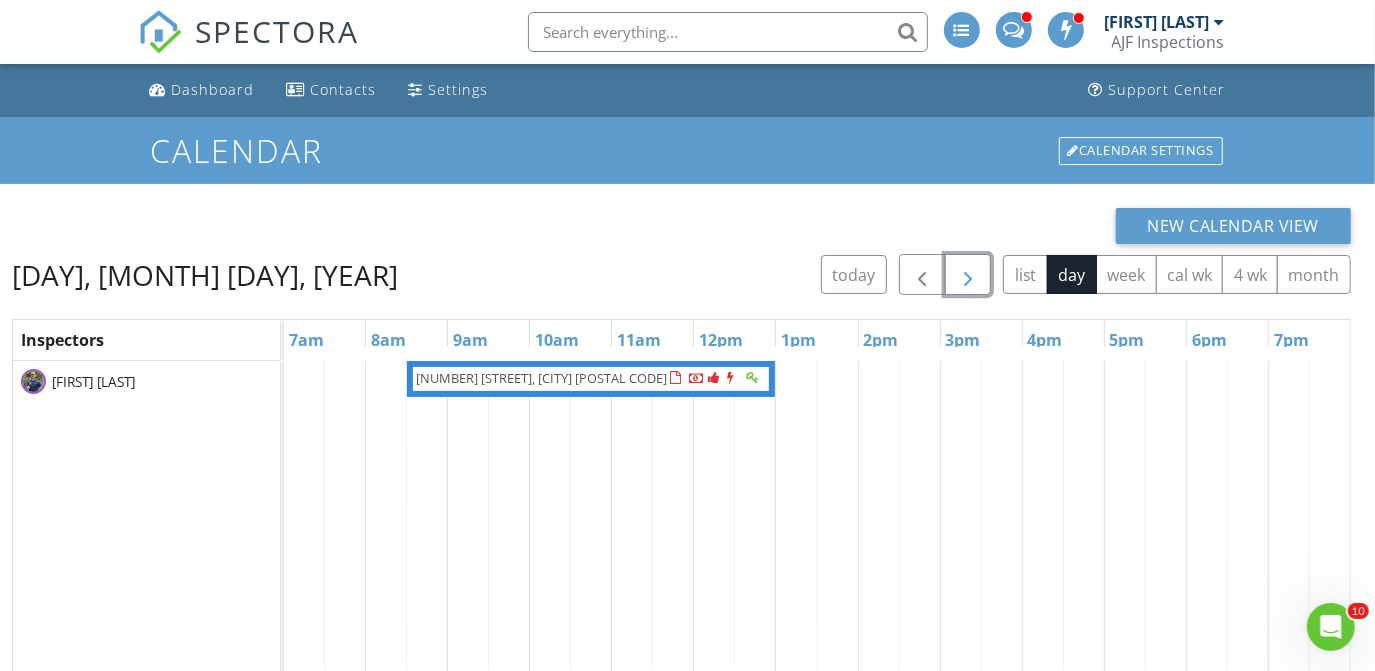 click at bounding box center (968, 275) 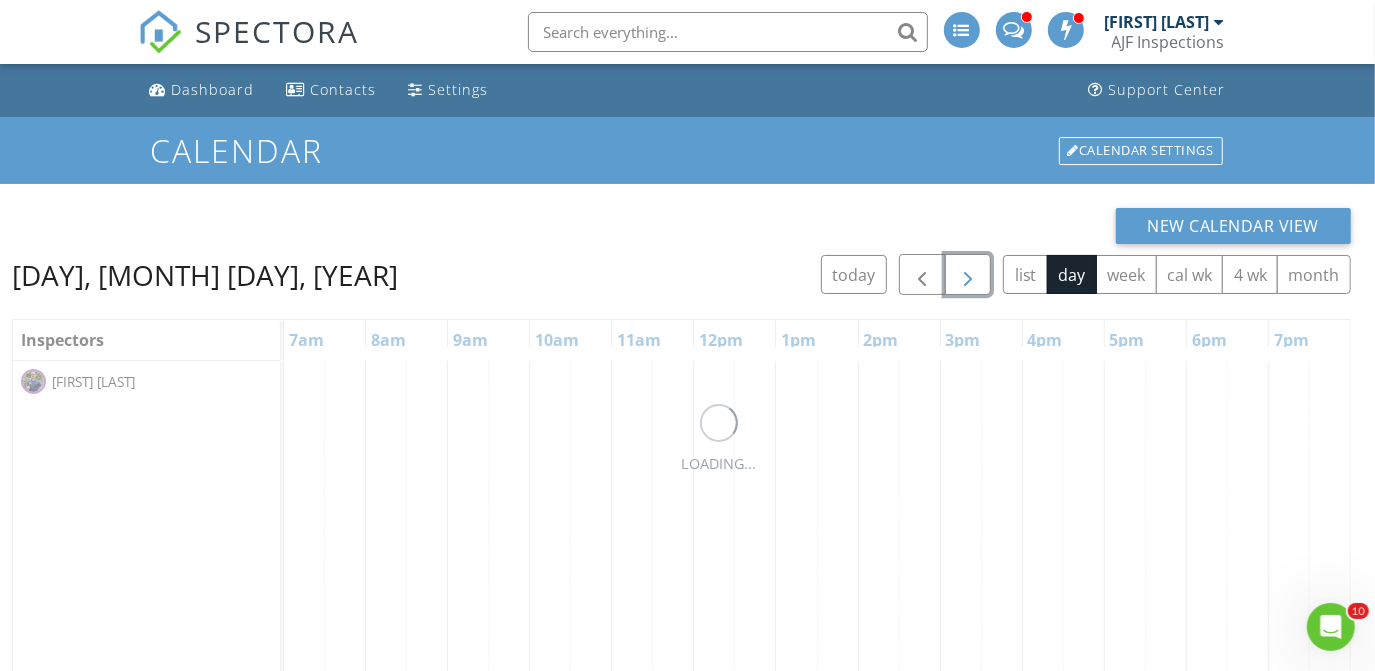 click at bounding box center (968, 275) 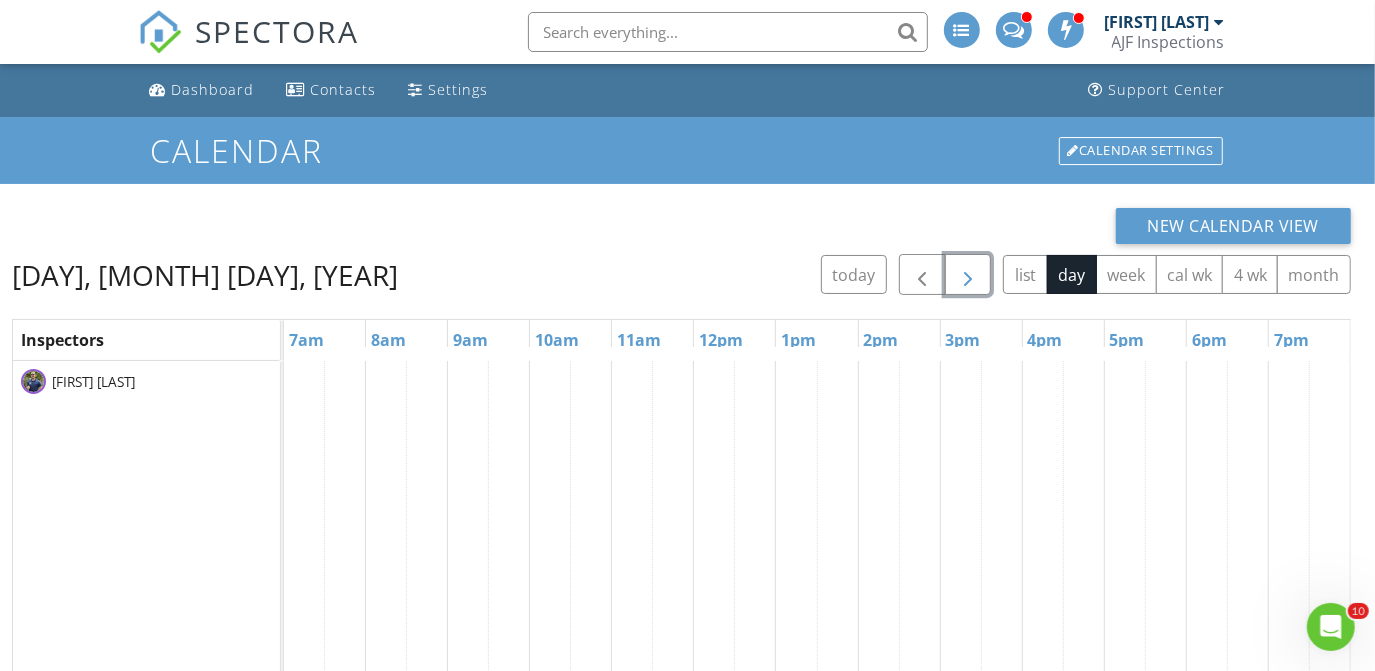 click at bounding box center [968, 275] 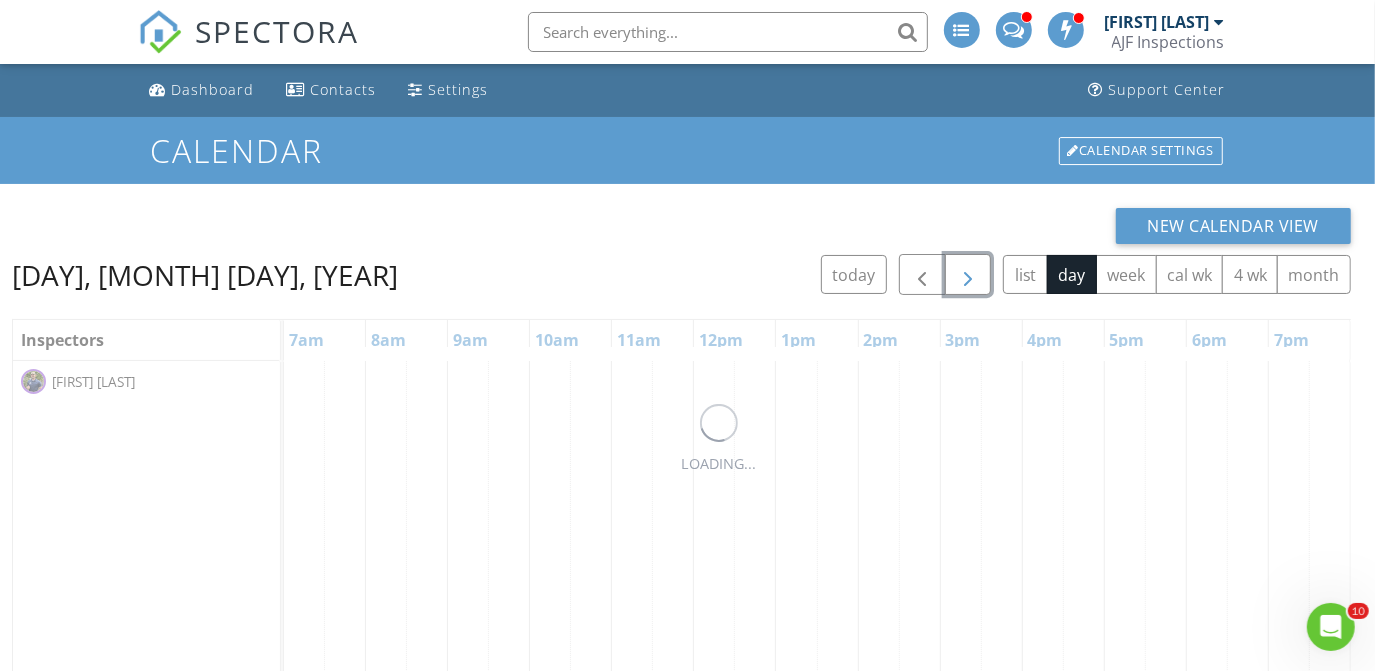click at bounding box center [968, 275] 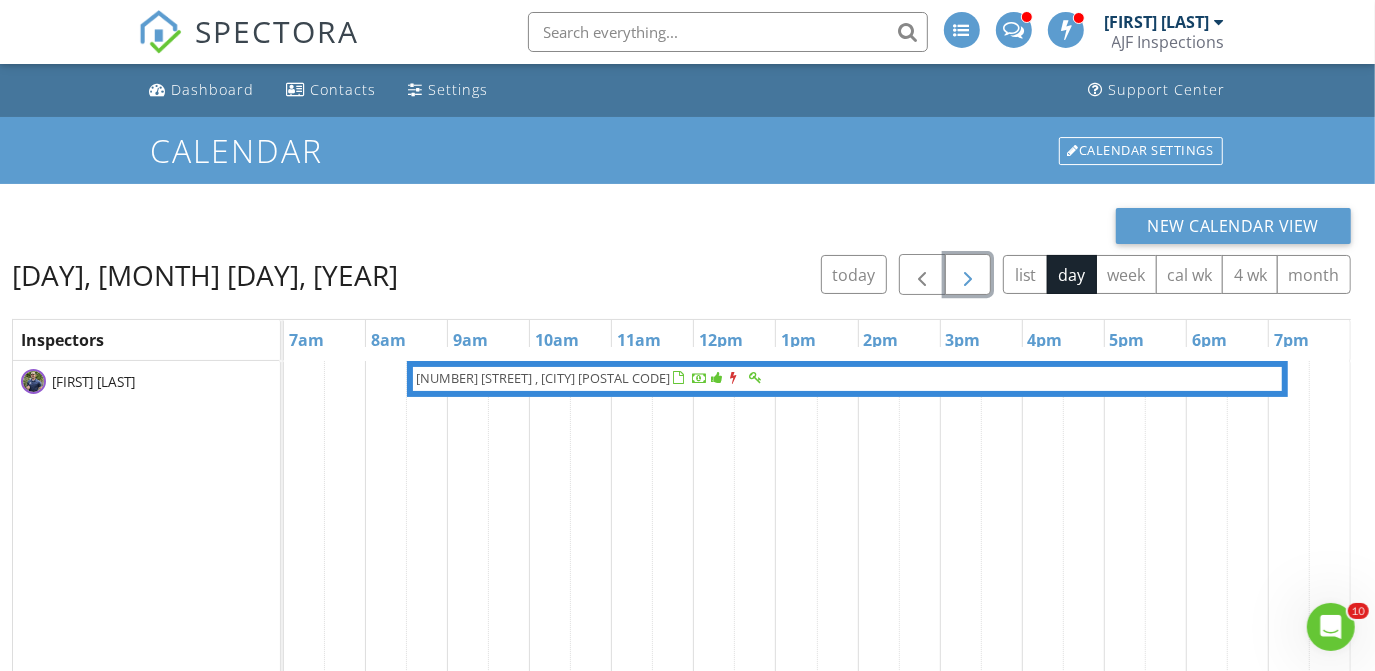 click at bounding box center (968, 275) 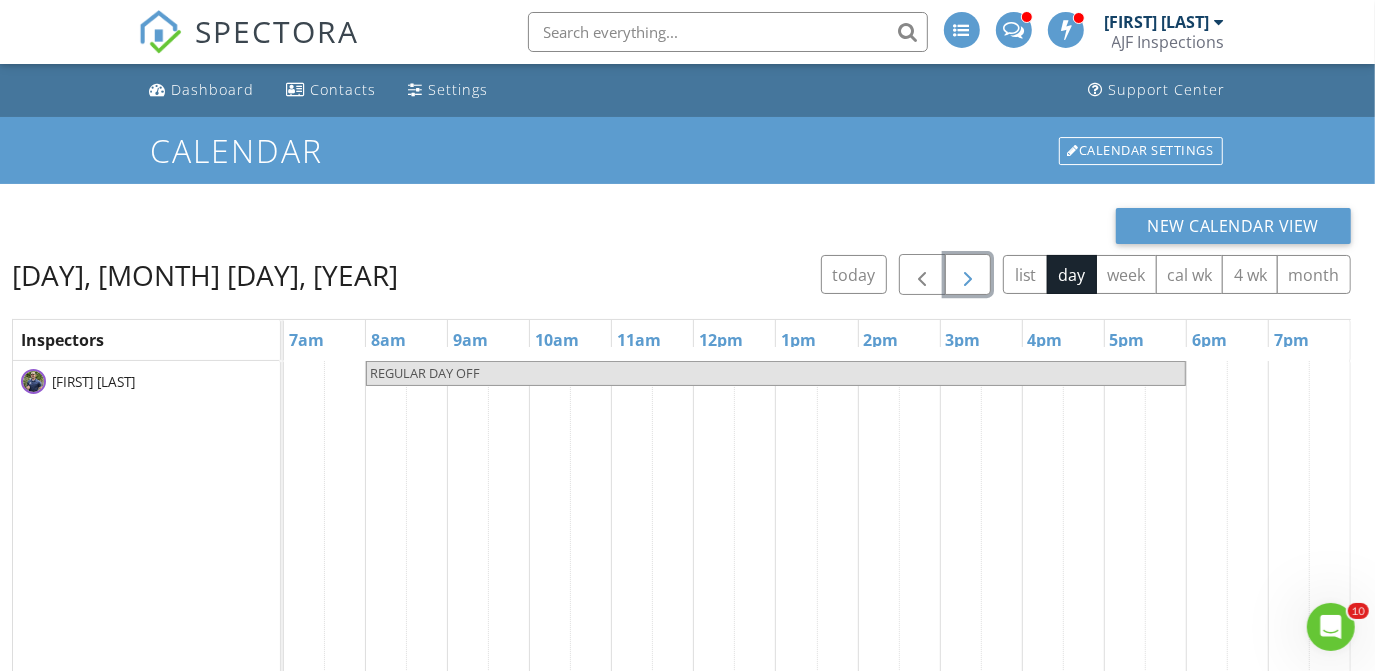 click at bounding box center [968, 275] 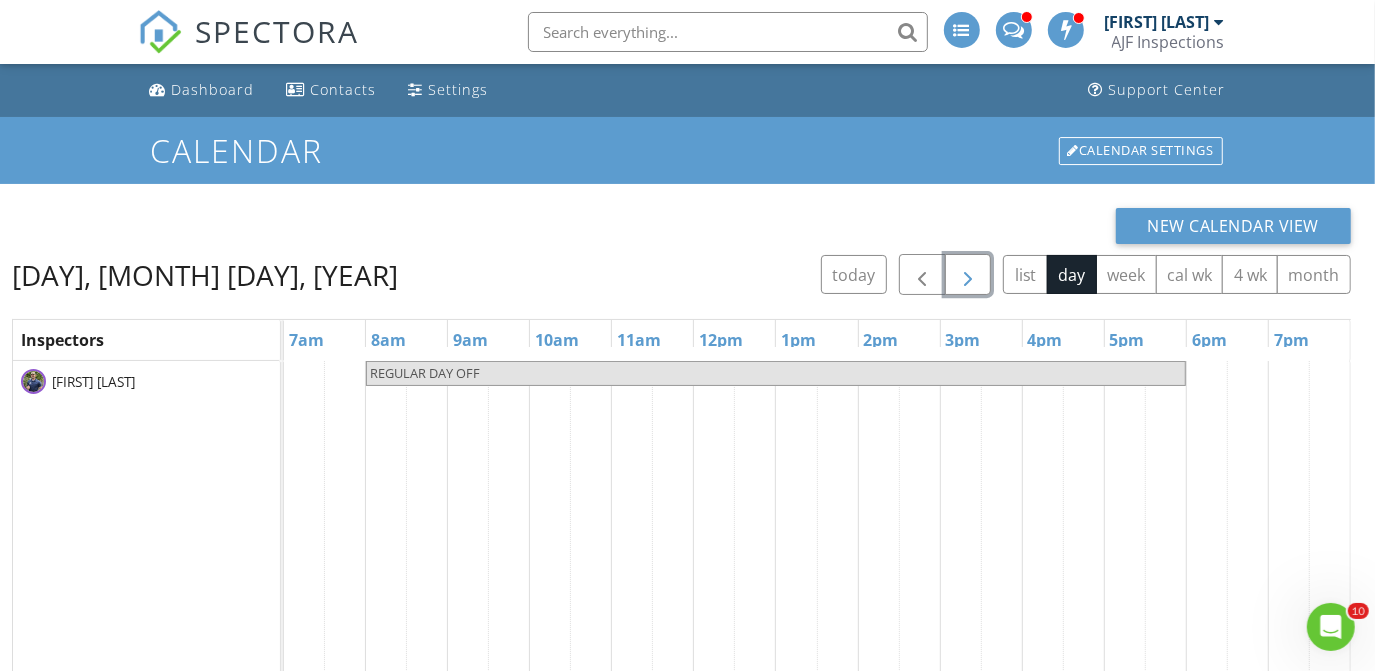 click at bounding box center [968, 275] 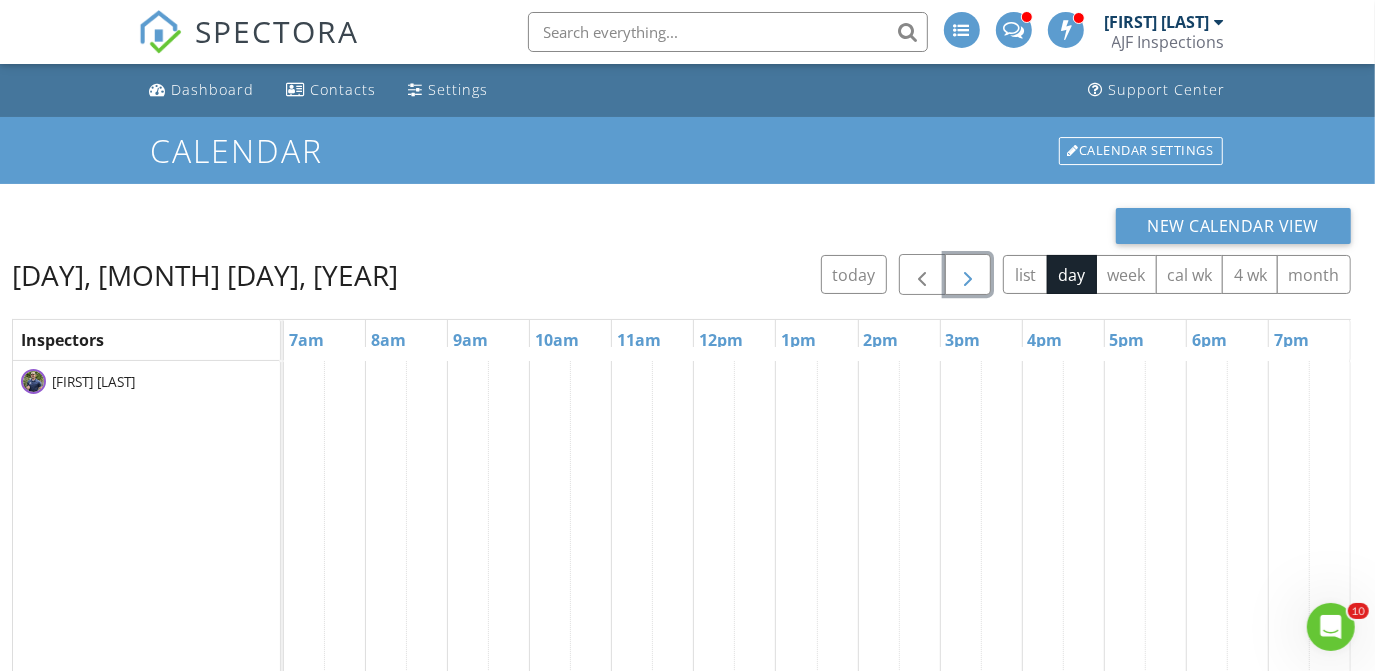 click at bounding box center (968, 275) 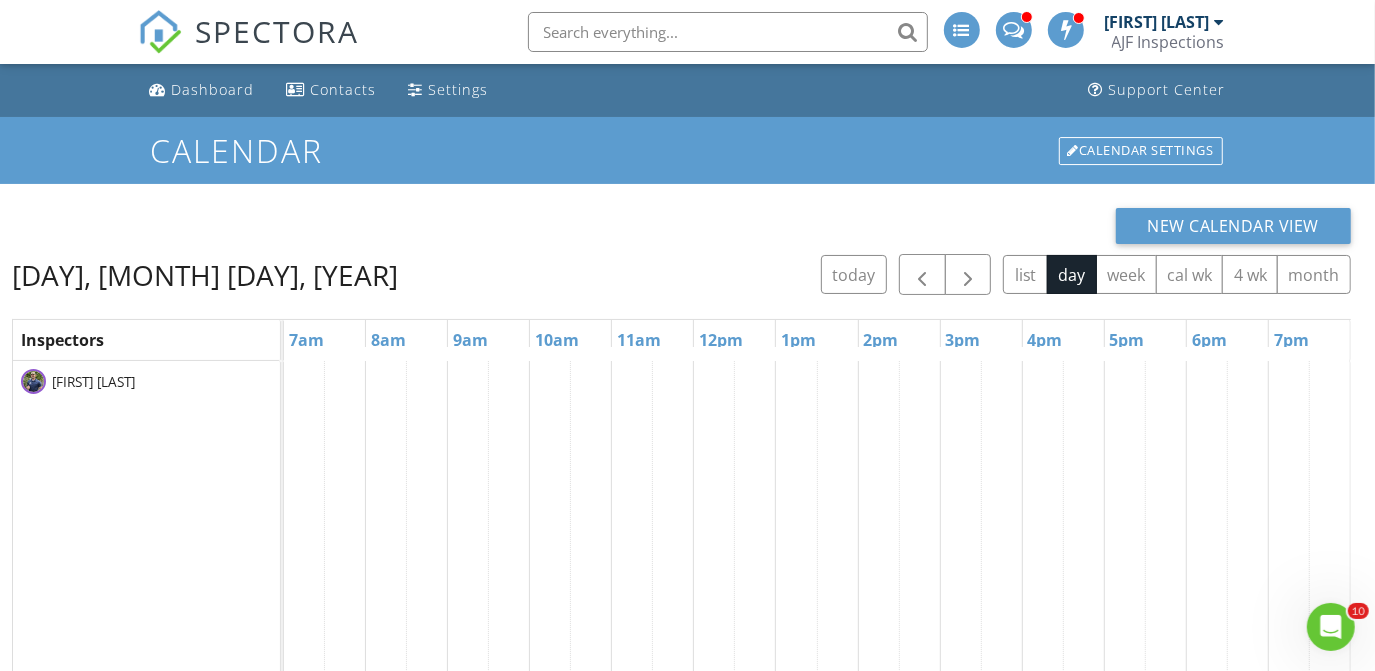click at bounding box center [728, 32] 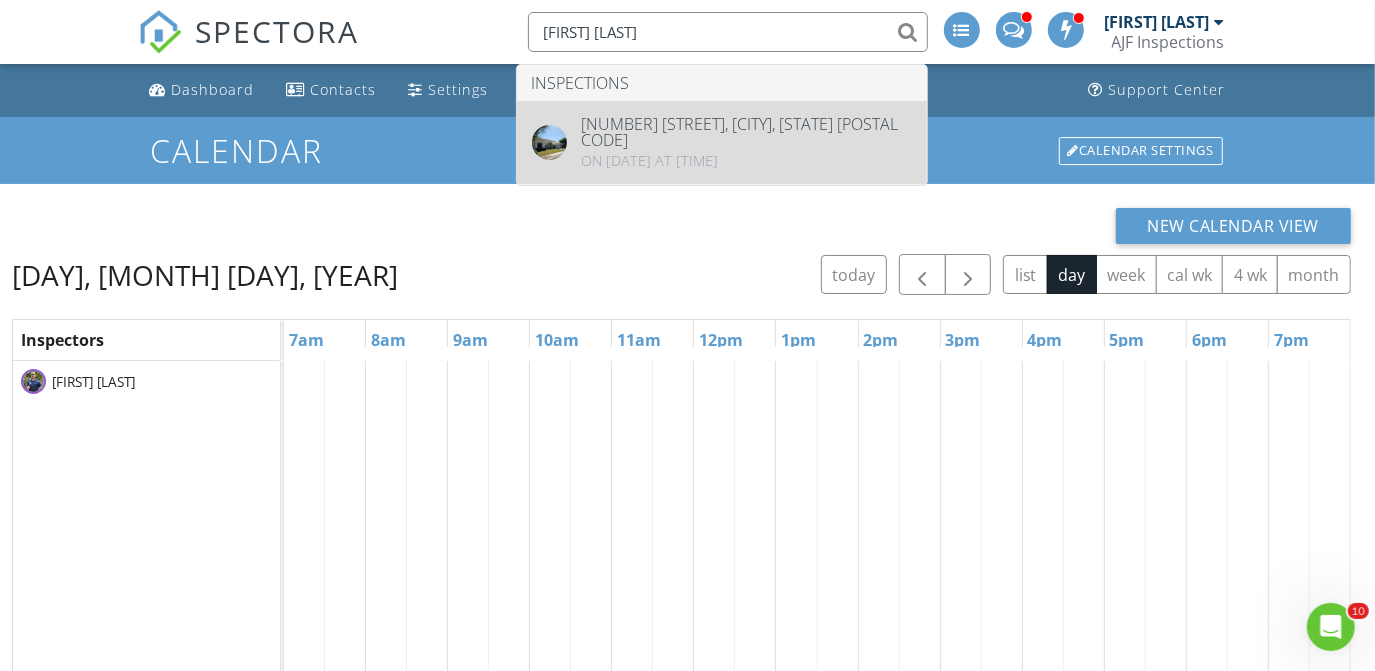 type on "mark ortiz" 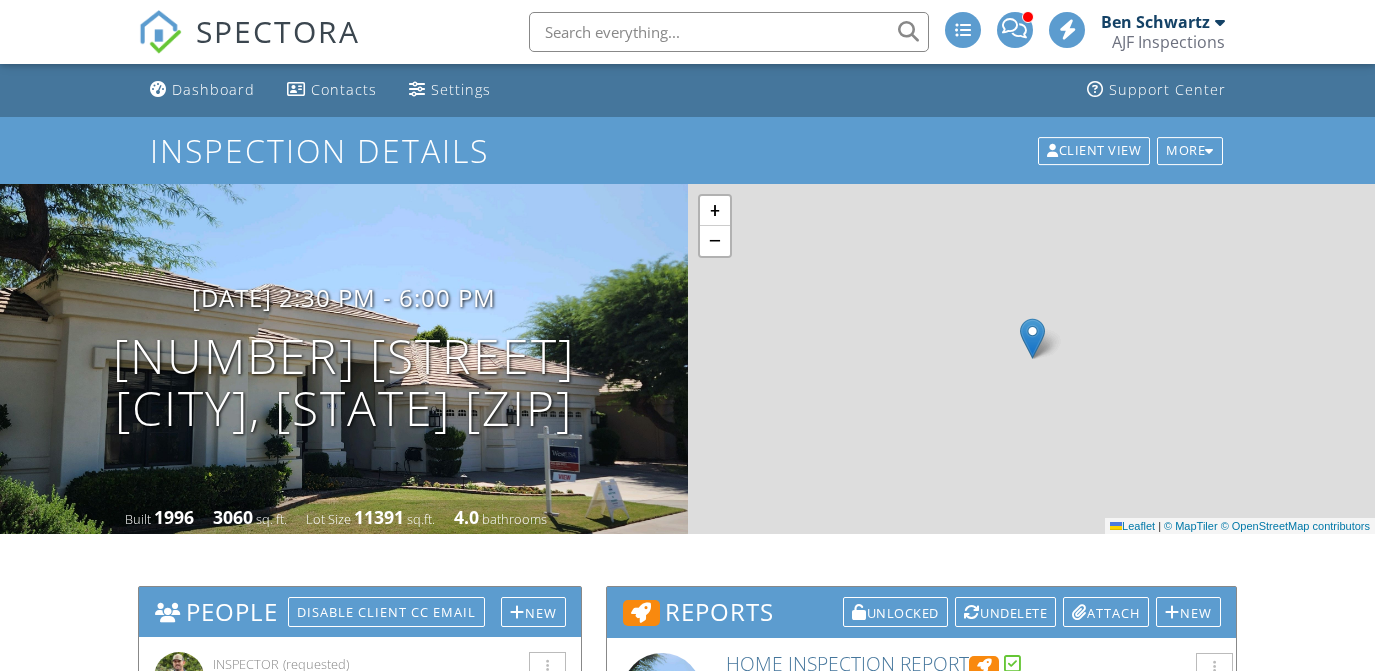 scroll, scrollTop: 0, scrollLeft: 0, axis: both 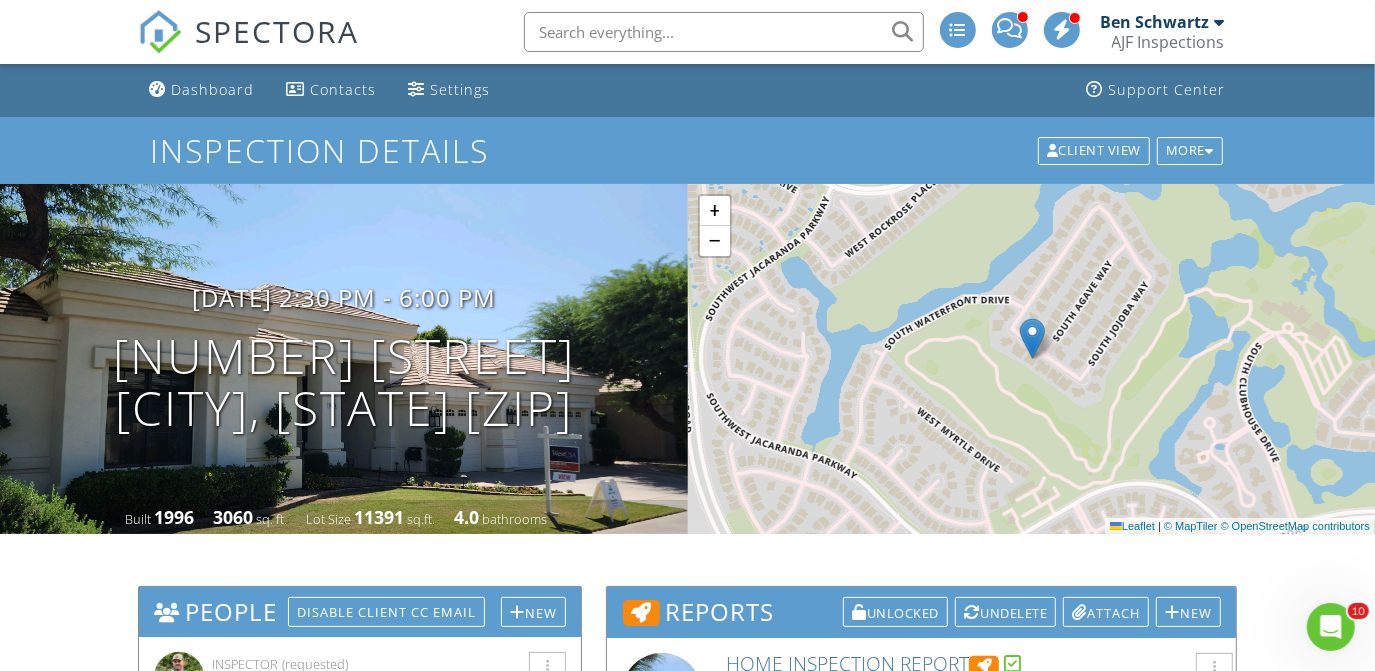click on "AJF Inspections" at bounding box center (1168, 42) 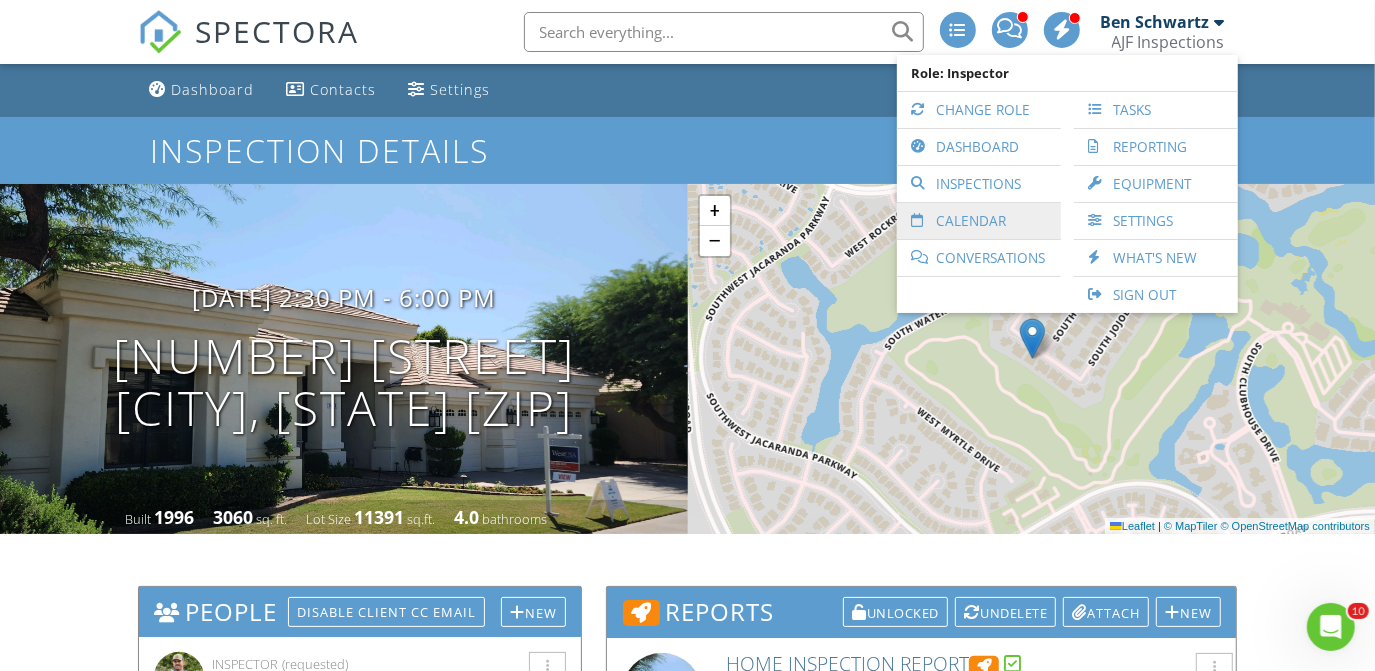 click on "Calendar" at bounding box center [979, 221] 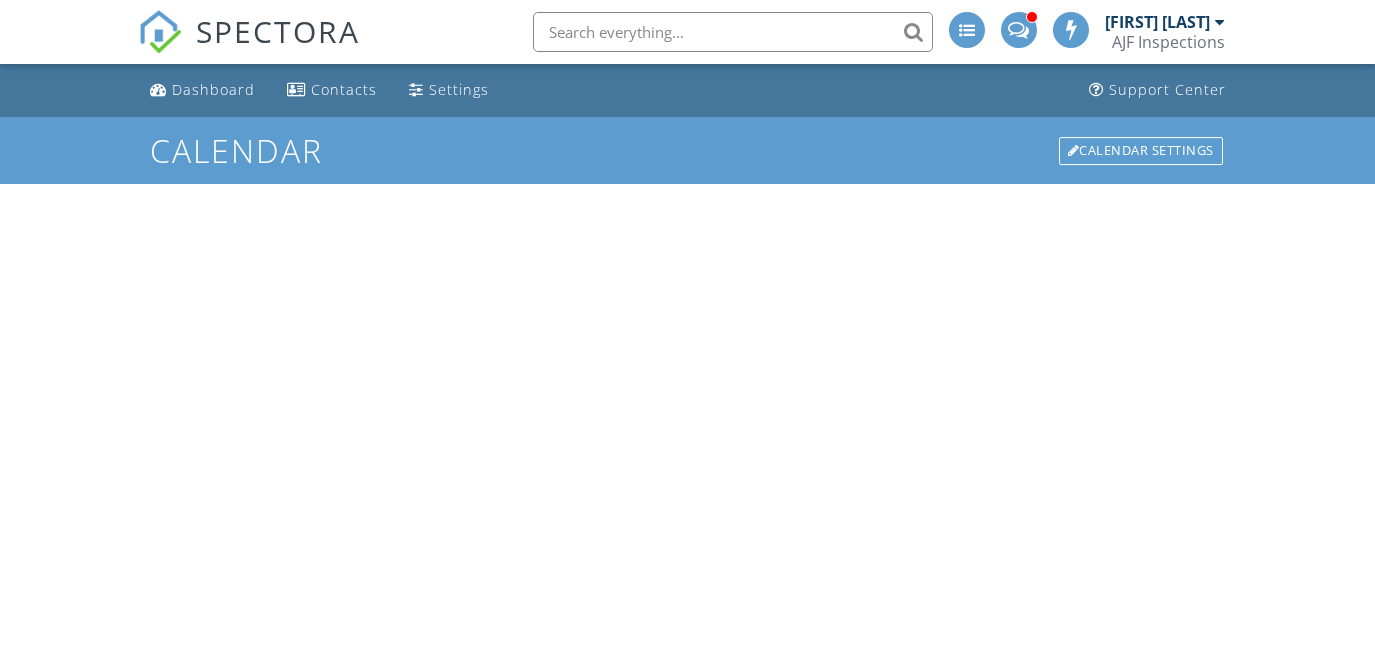 scroll, scrollTop: 0, scrollLeft: 0, axis: both 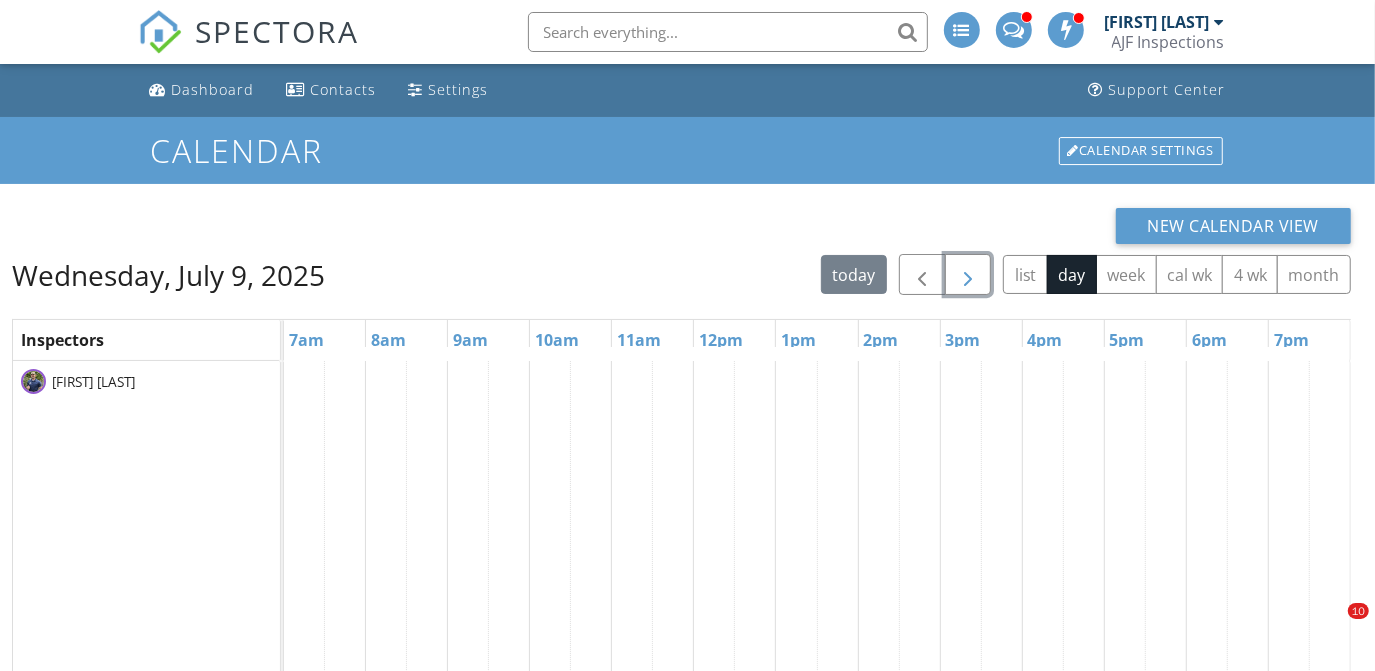 click at bounding box center [968, 275] 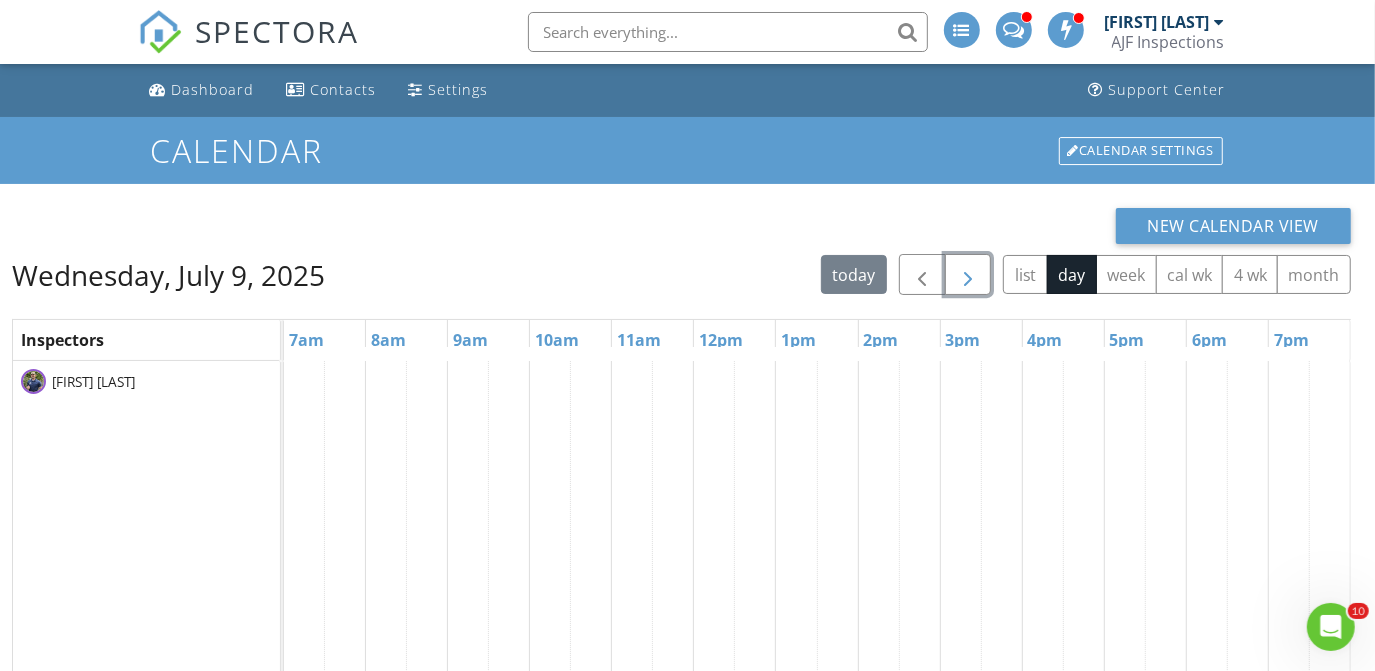 scroll, scrollTop: 0, scrollLeft: 0, axis: both 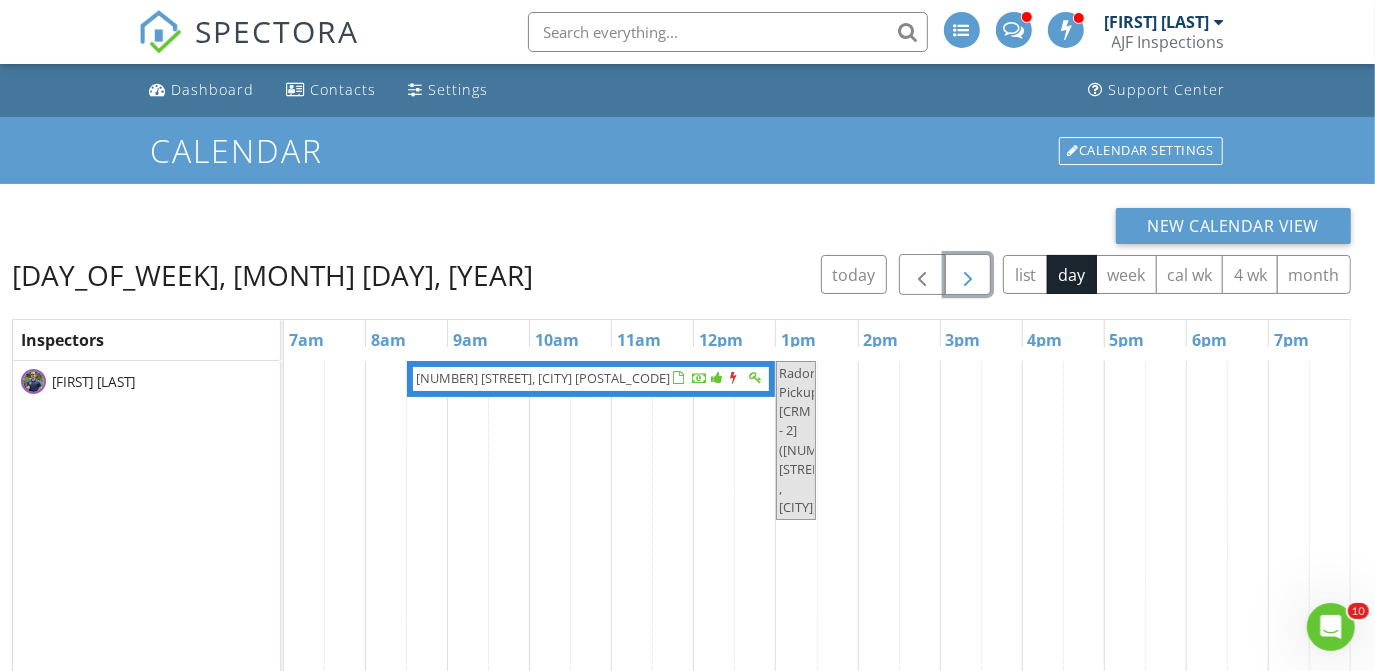 click on "[NUMBER] [STREET] , [CITY] [POSTAL CODE]" at bounding box center [543, 378] 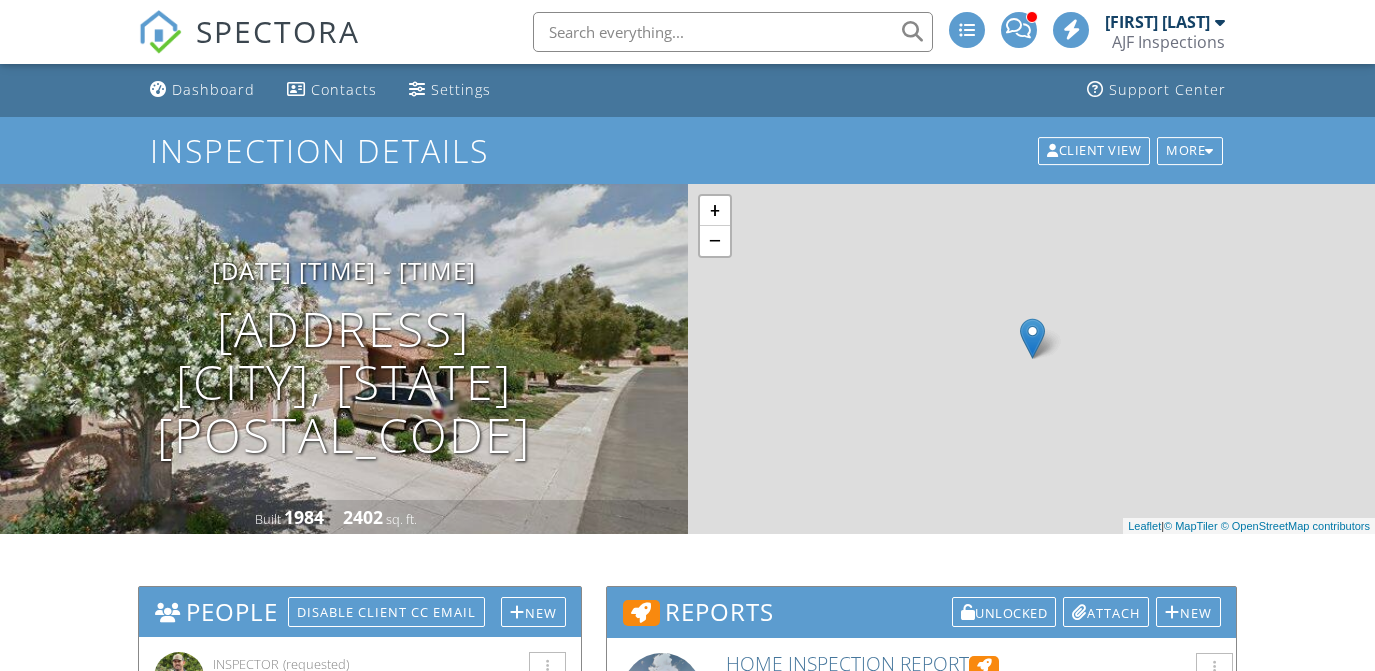 scroll, scrollTop: 0, scrollLeft: 0, axis: both 